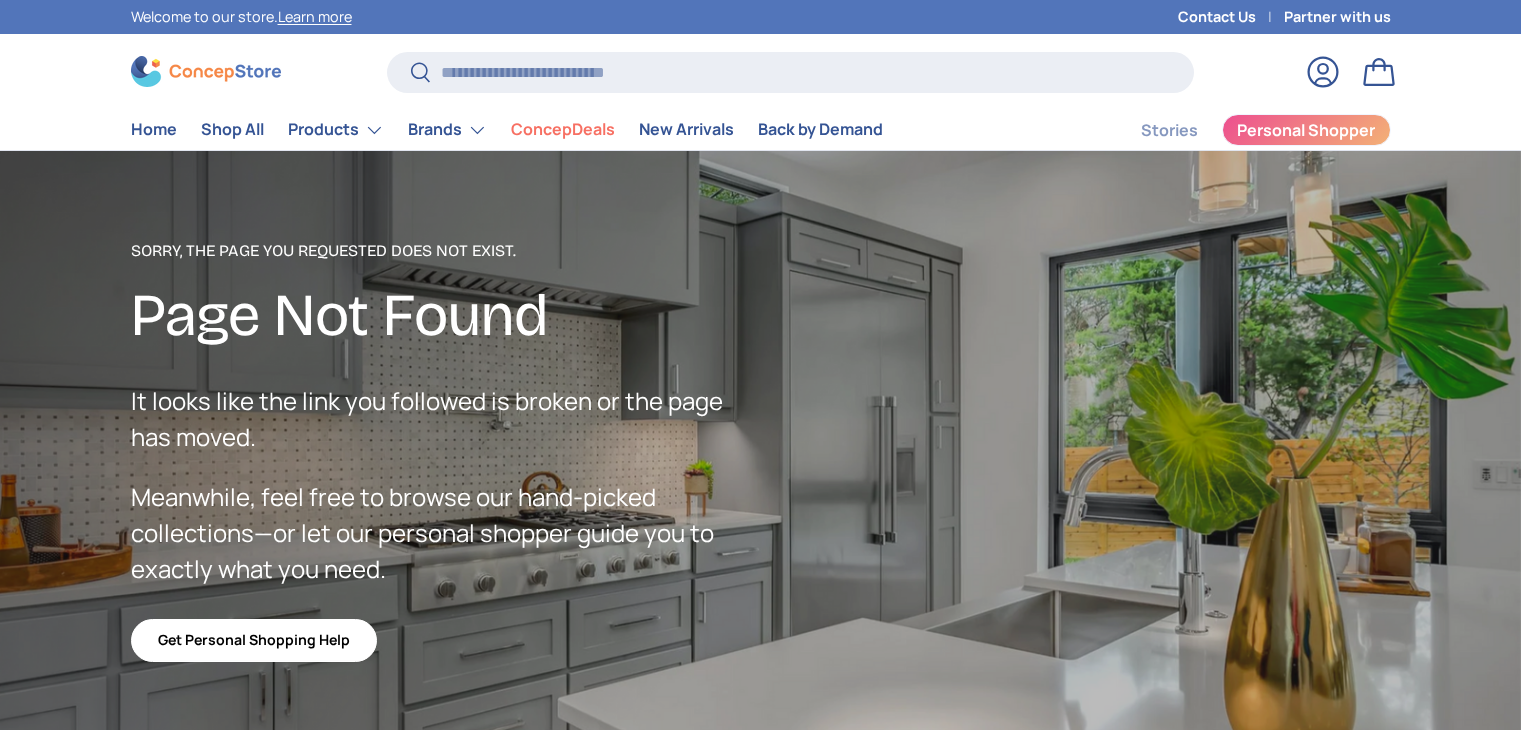 scroll, scrollTop: 0, scrollLeft: 0, axis: both 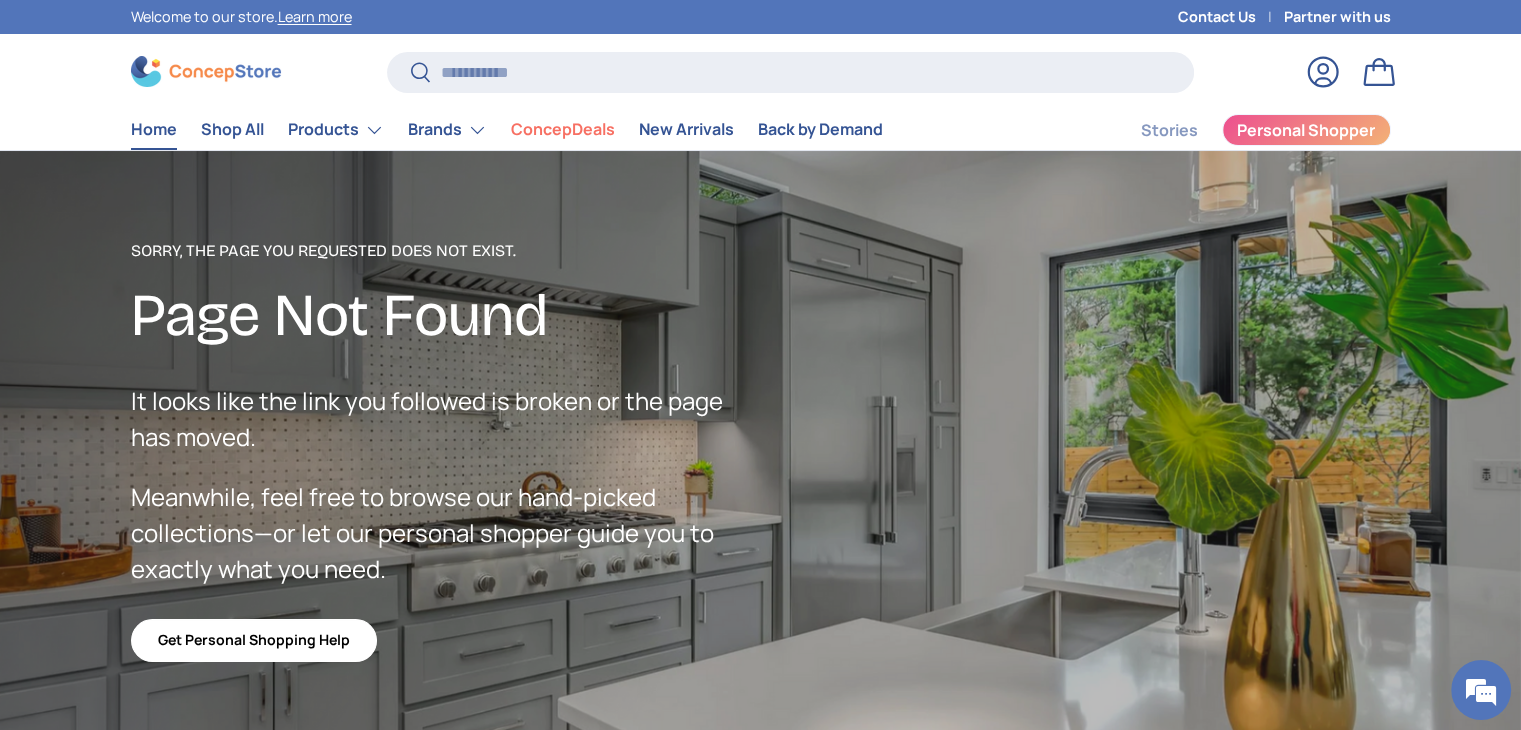 click on "Home" at bounding box center [154, 129] 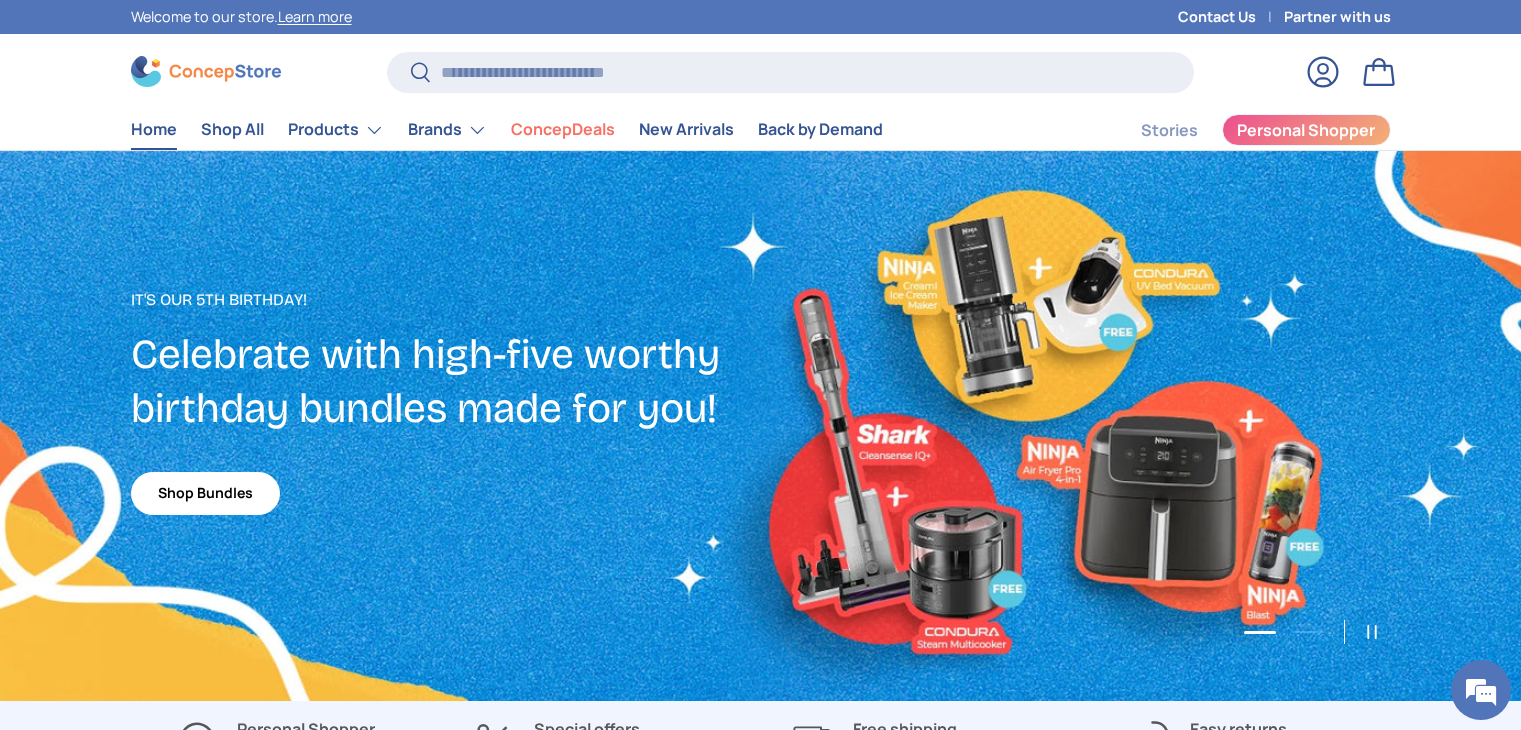 scroll, scrollTop: 0, scrollLeft: 0, axis: both 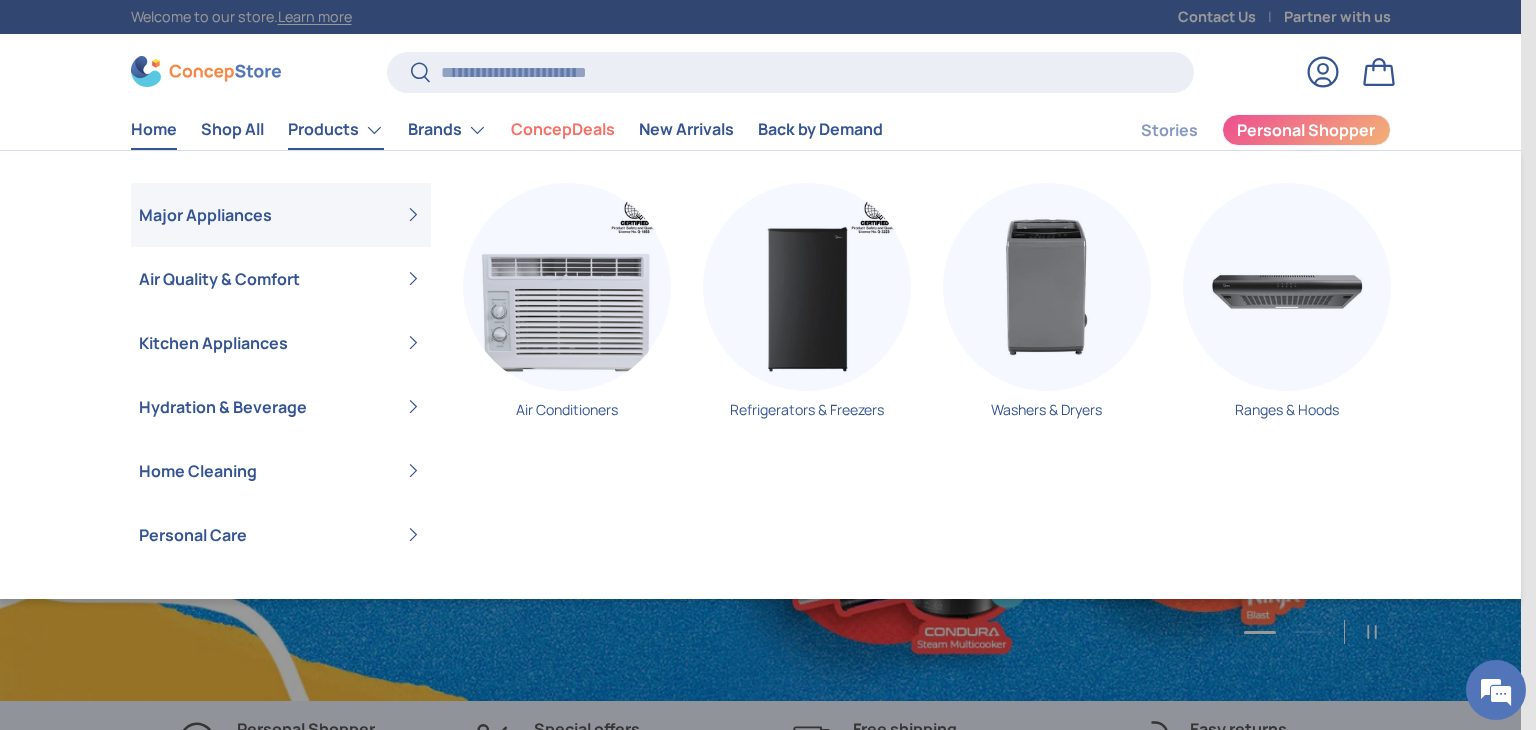 click on "Products" at bounding box center [336, 130] 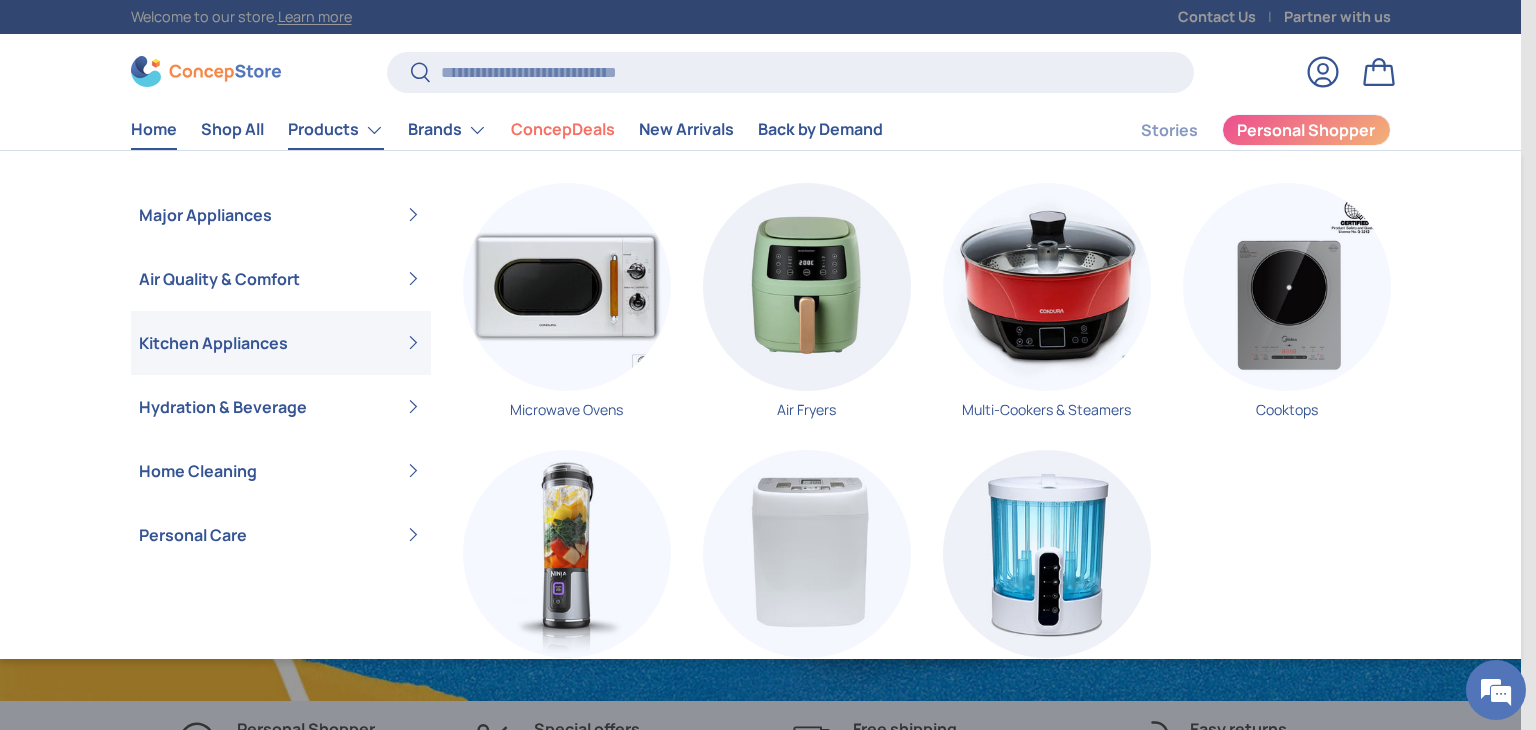 scroll, scrollTop: 0, scrollLeft: 1520, axis: horizontal 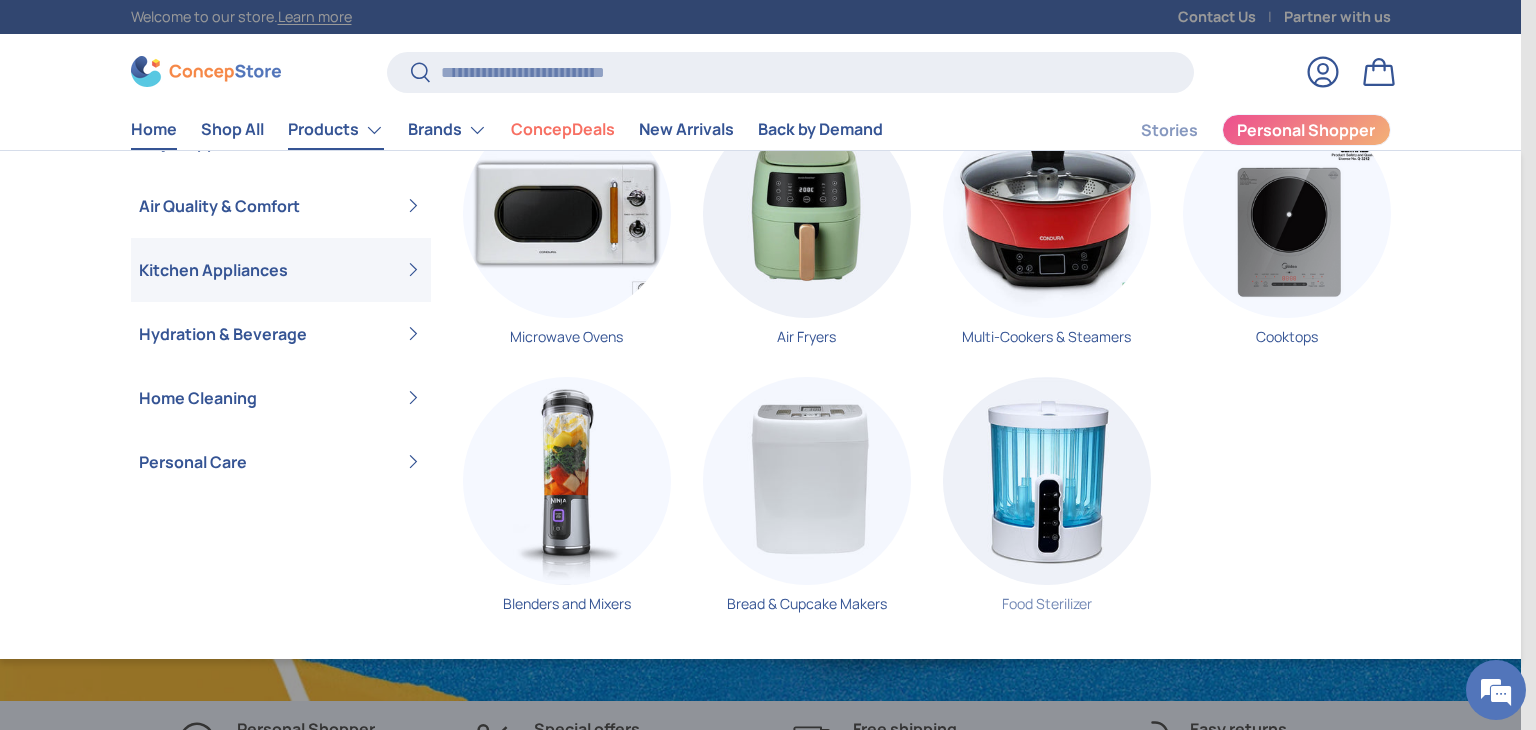 click at bounding box center [1047, 481] 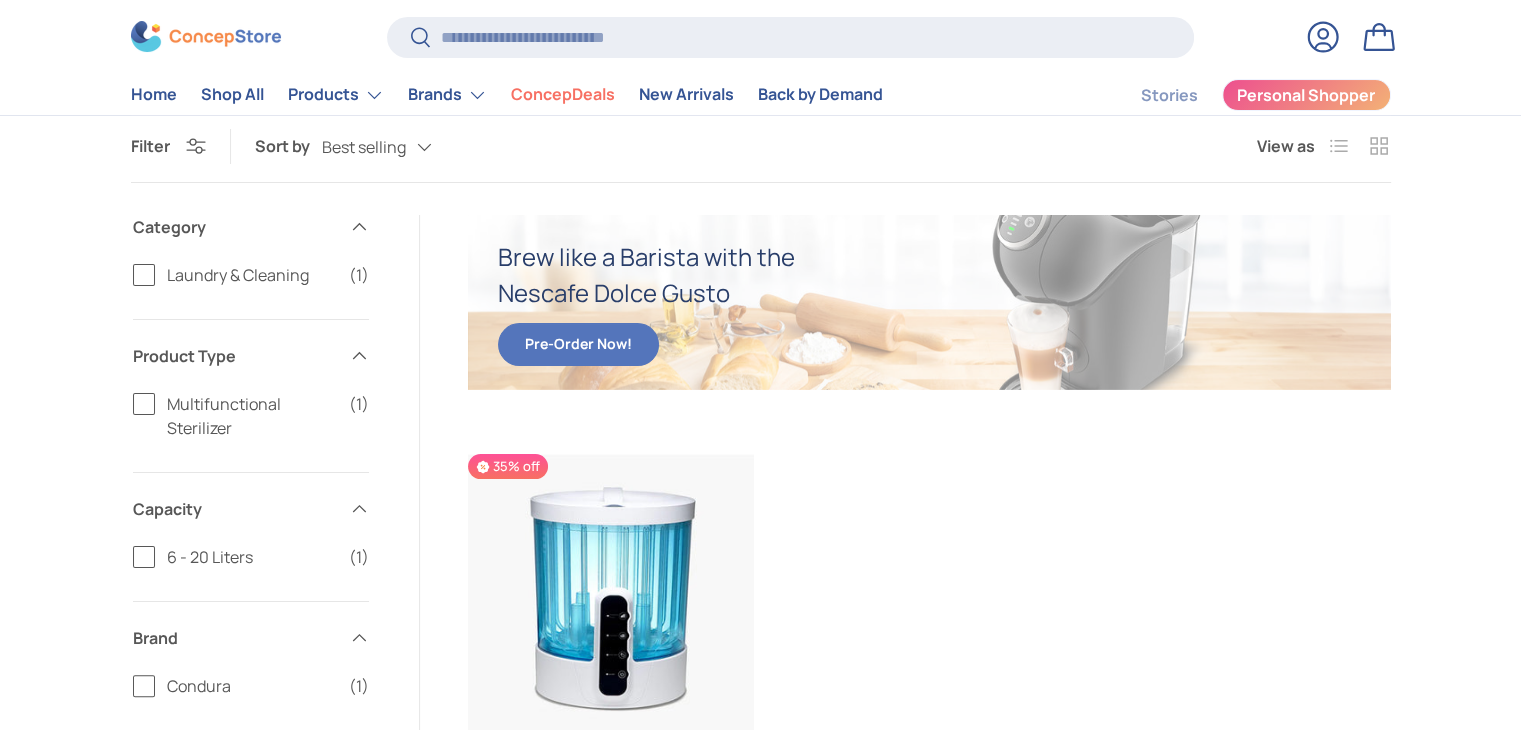 scroll, scrollTop: 300, scrollLeft: 0, axis: vertical 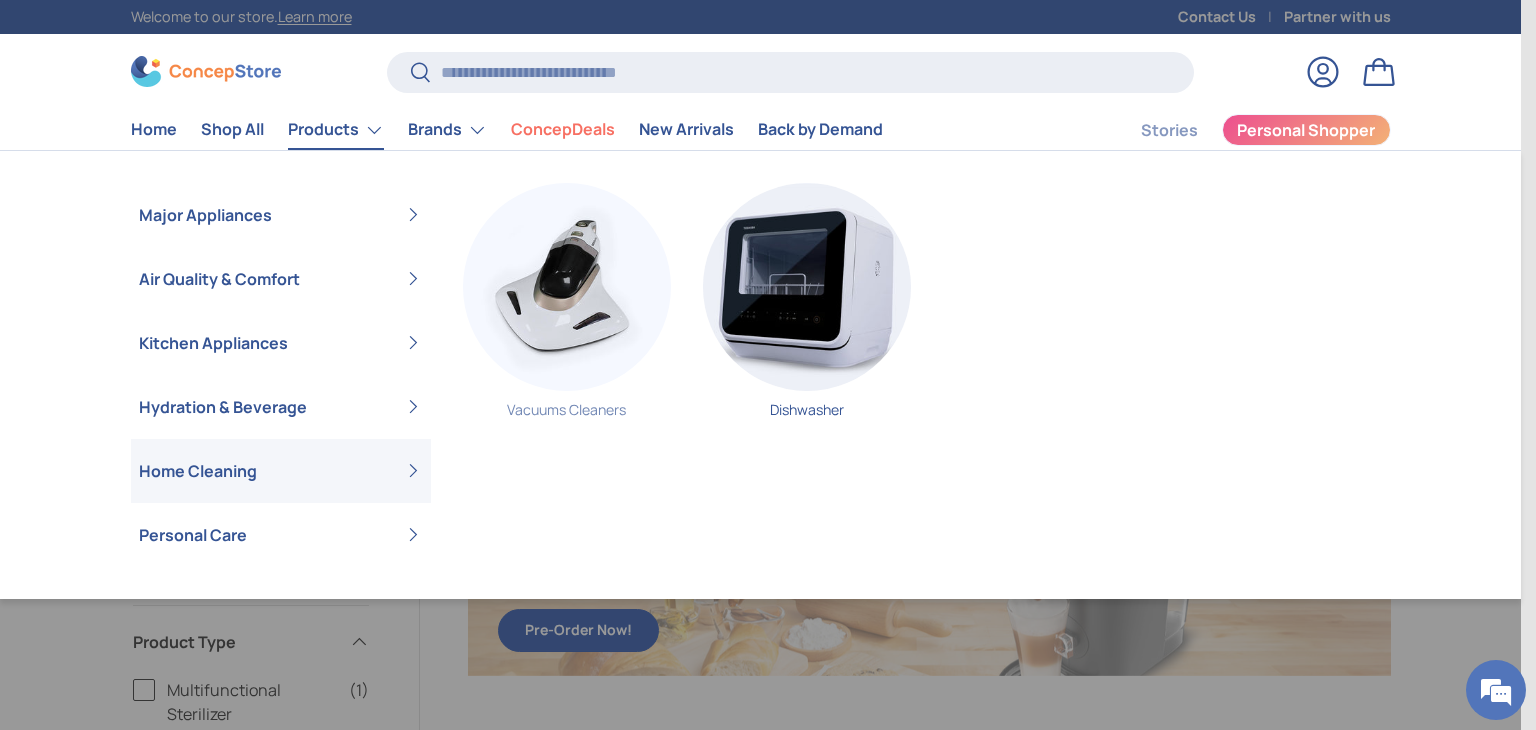 click at bounding box center [567, 287] 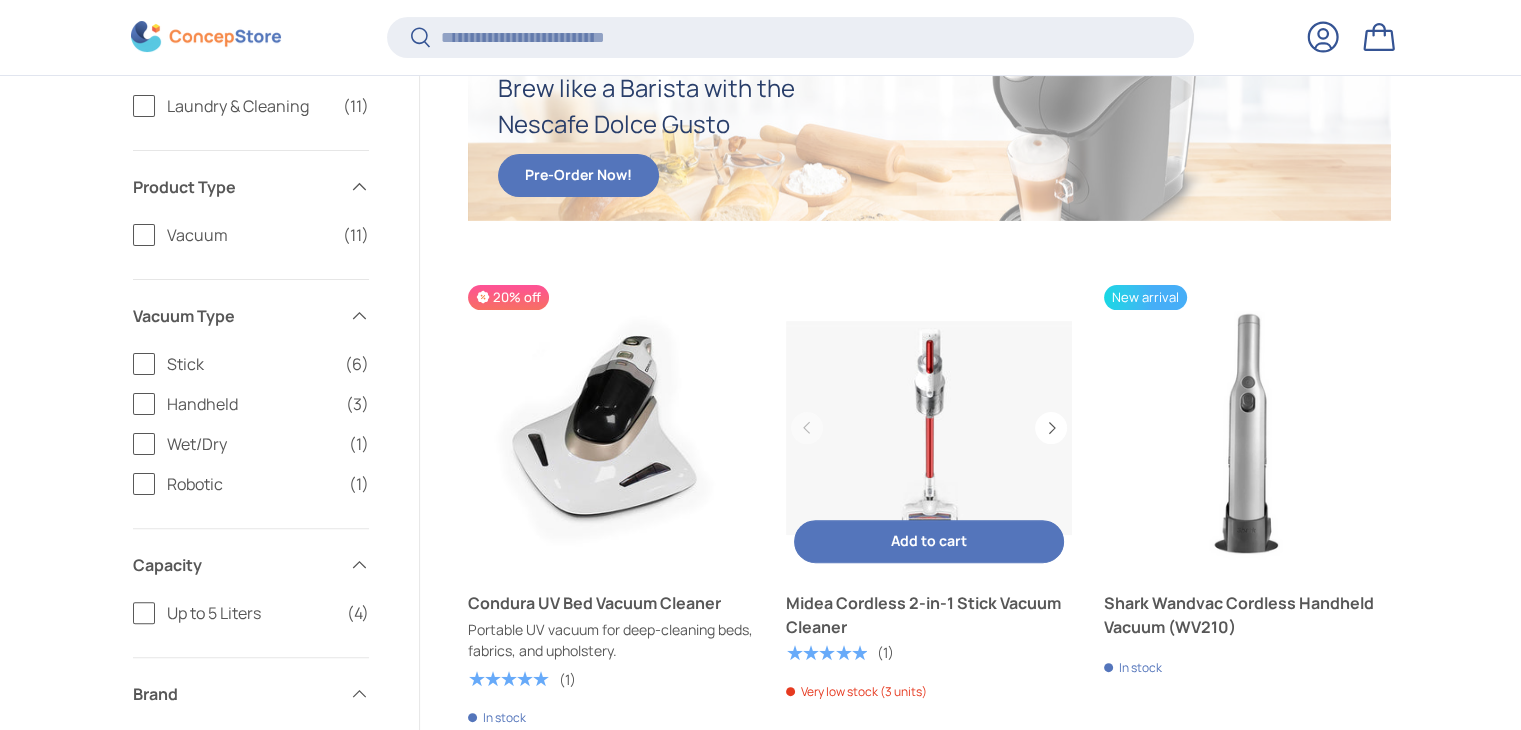 scroll, scrollTop: 695, scrollLeft: 0, axis: vertical 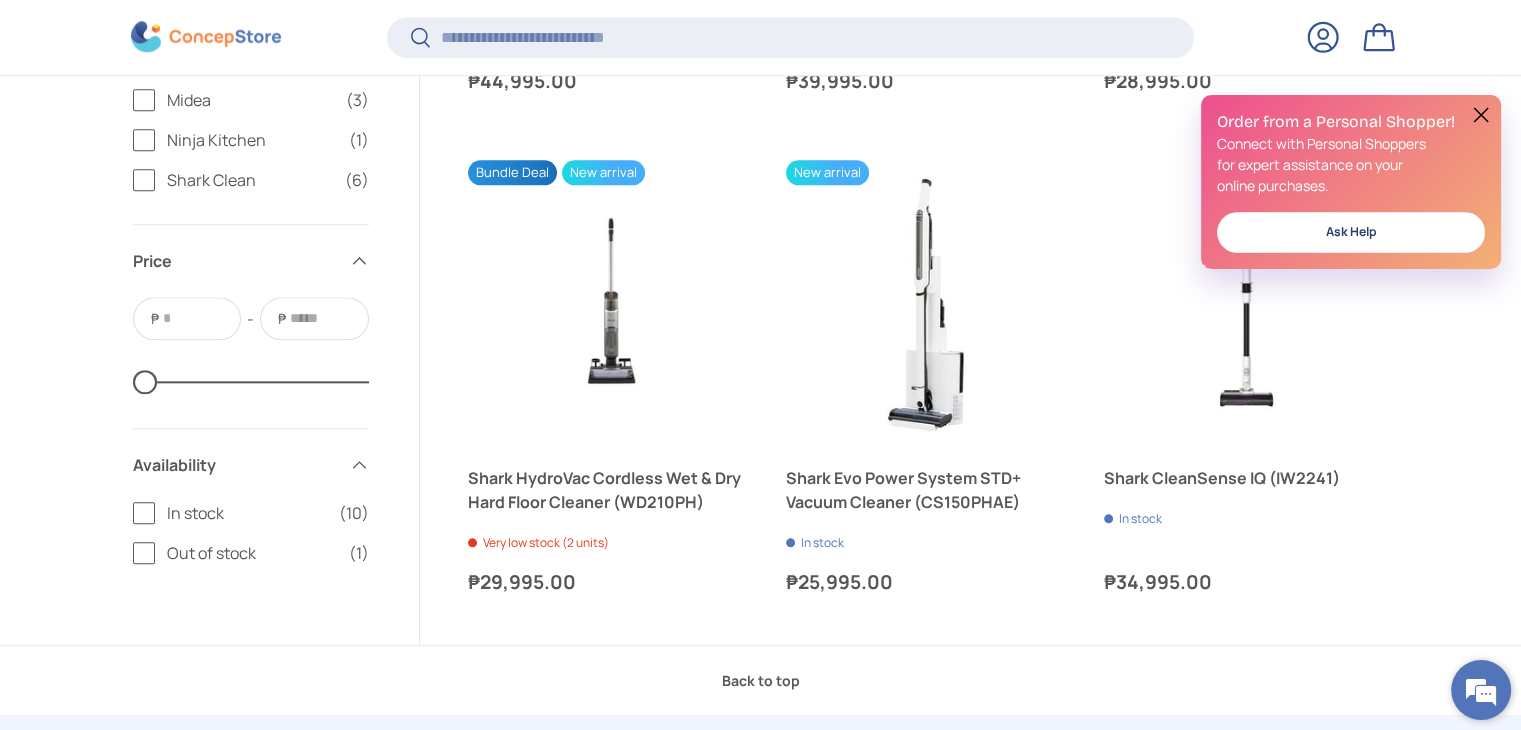 click at bounding box center (1481, 690) 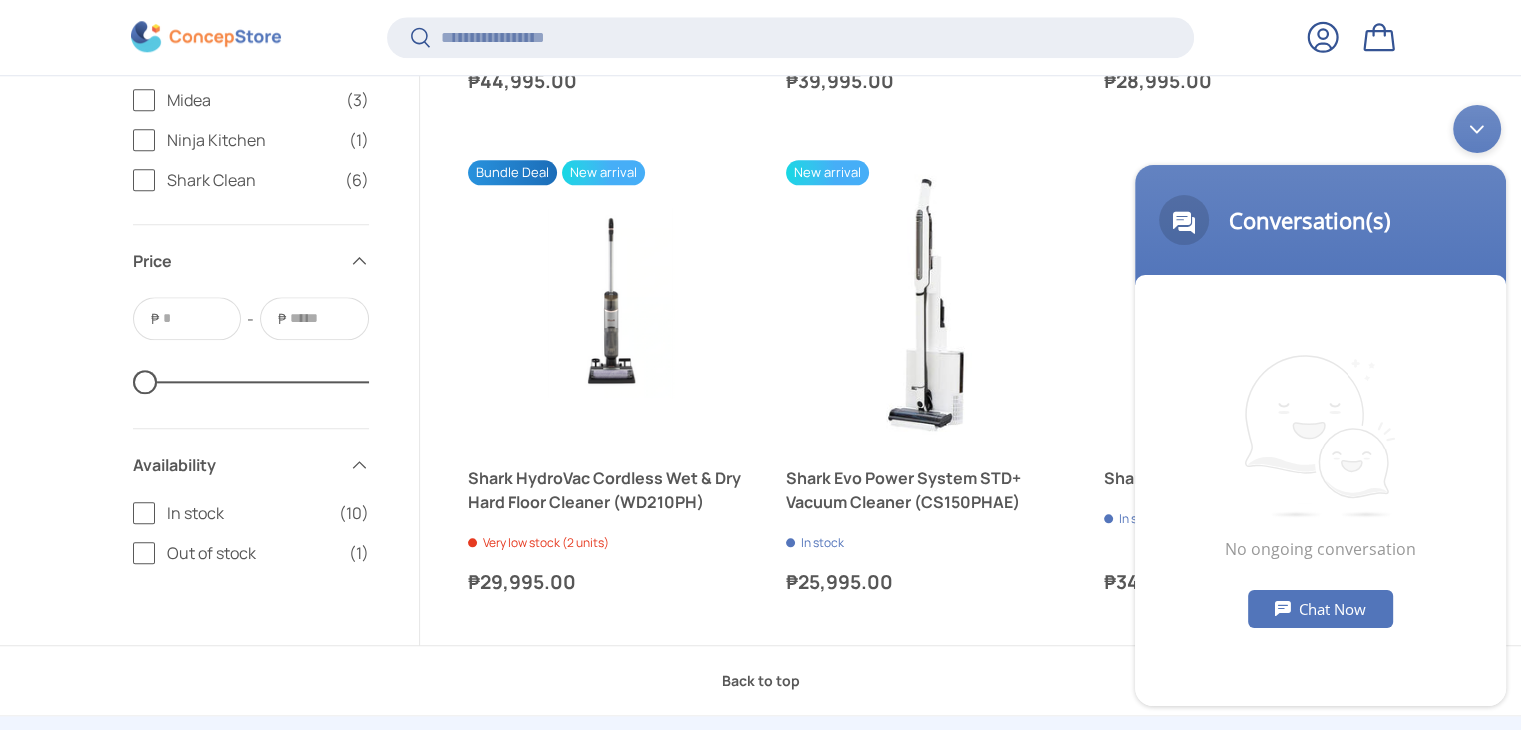 click on "Chat Now" at bounding box center (1320, 608) 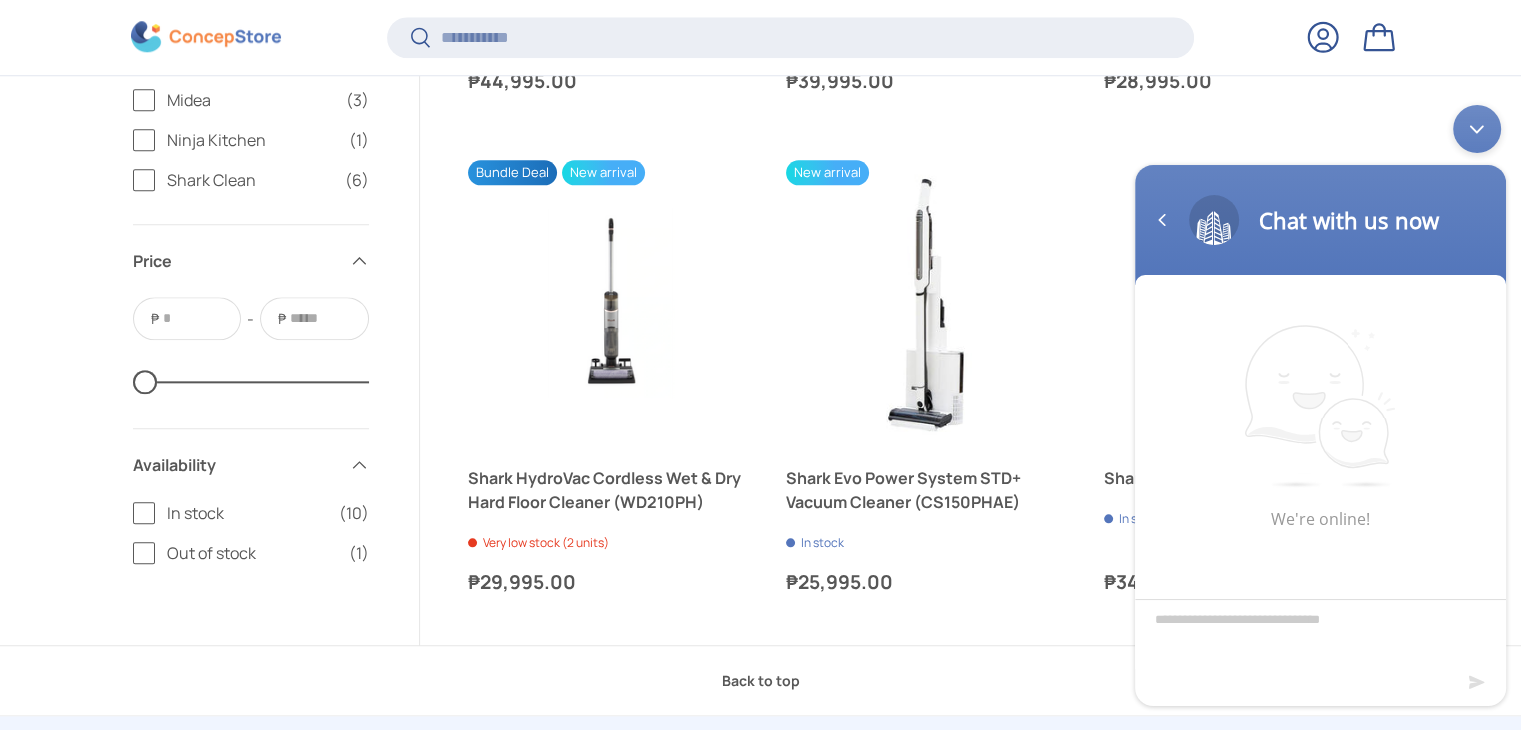 click at bounding box center (1320, 633) 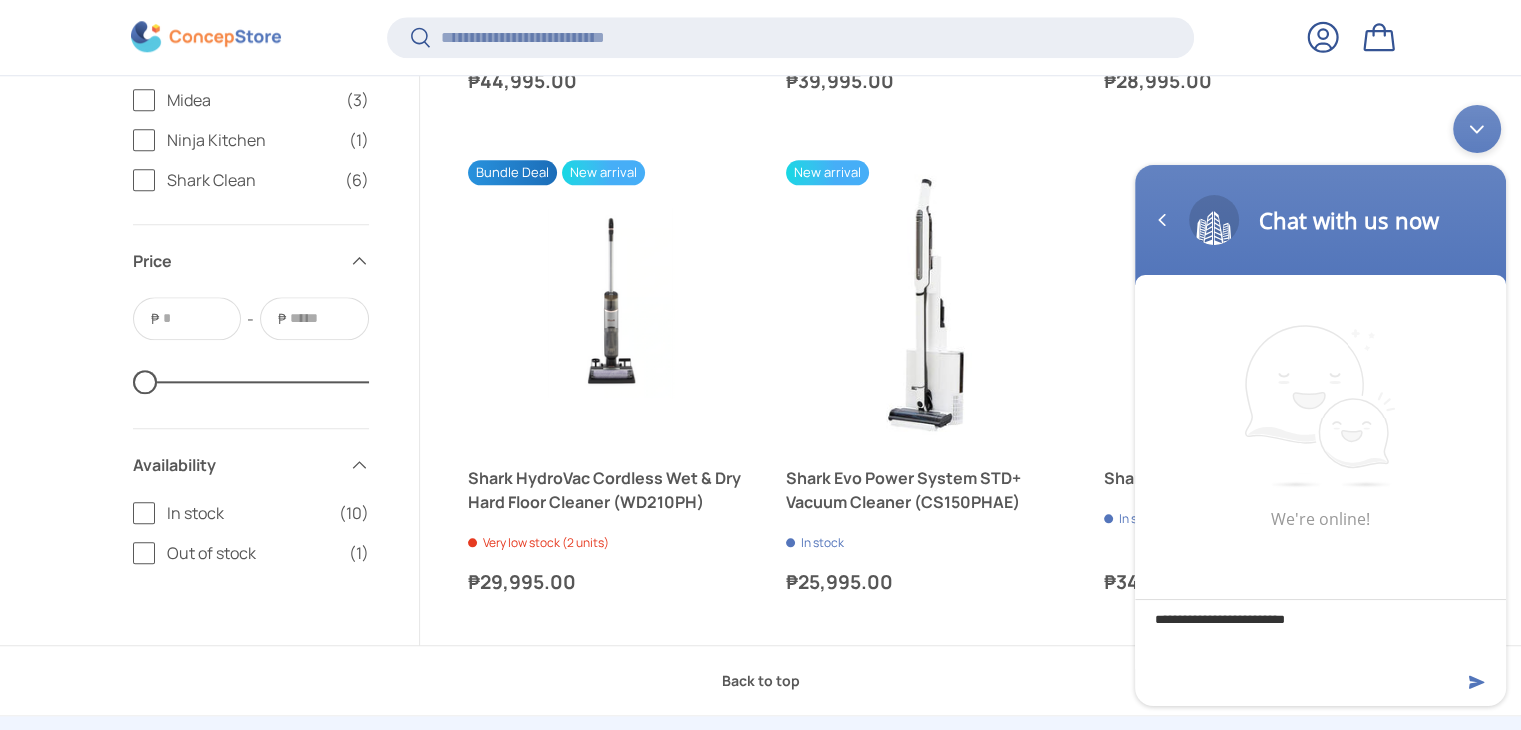 type on "**********" 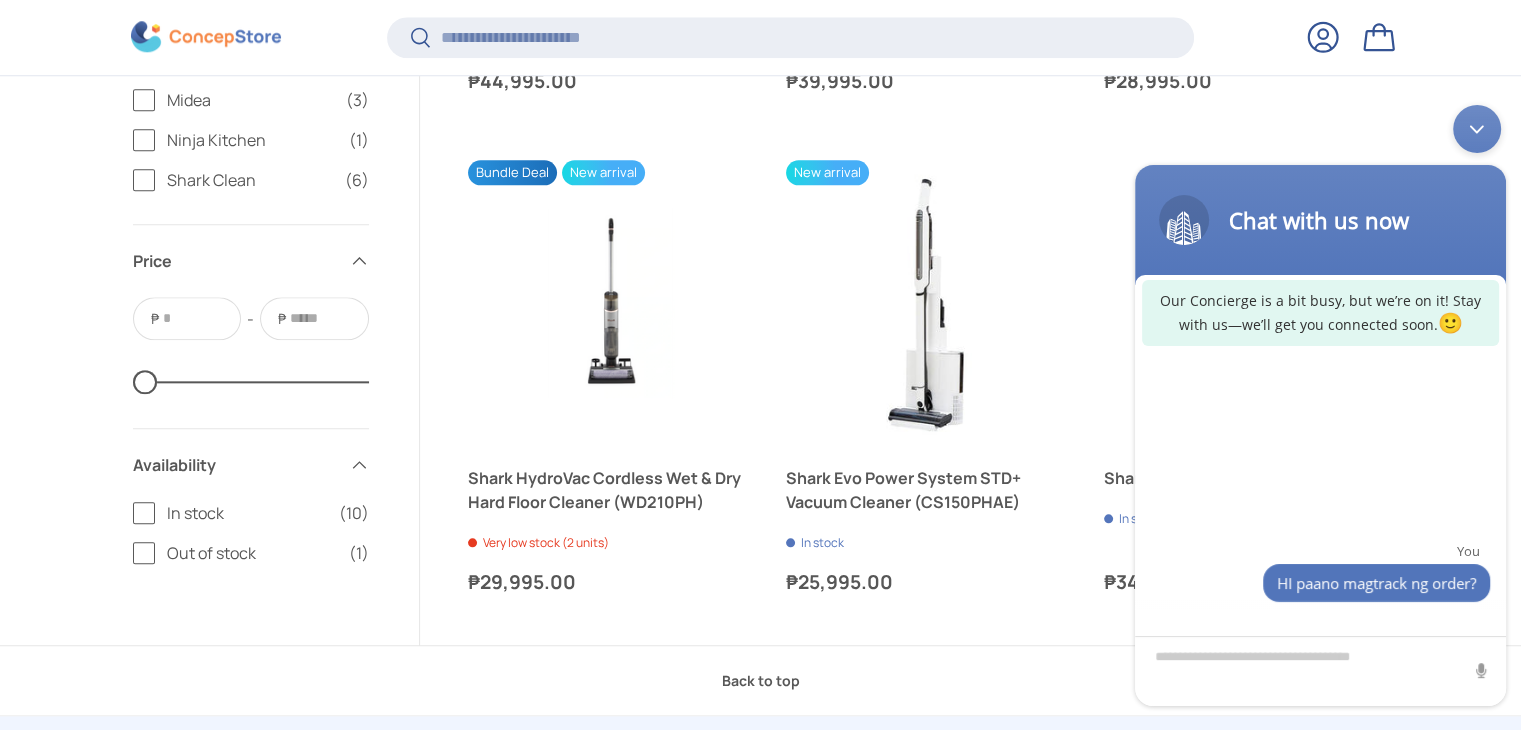 click on "Log in" at bounding box center (1323, 37) 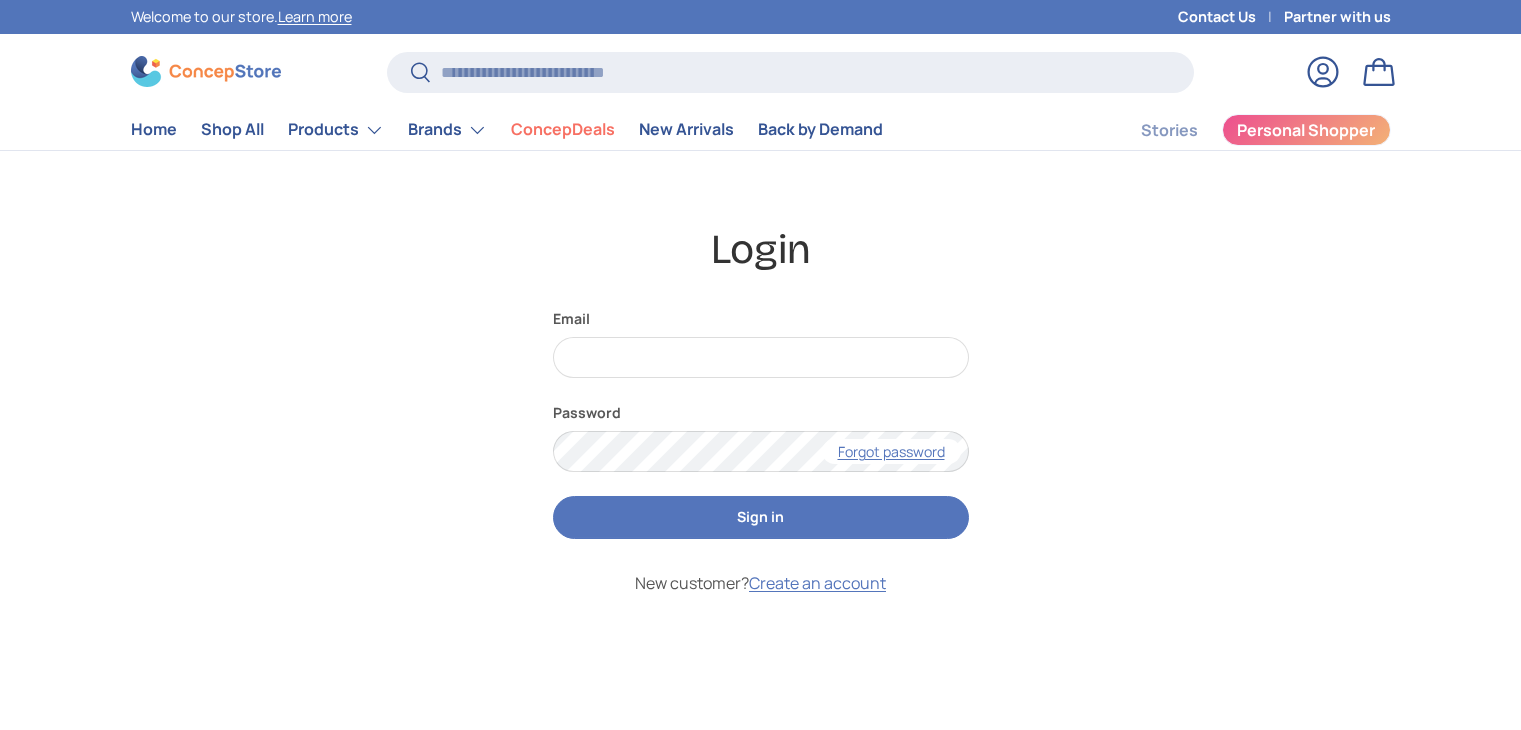 scroll, scrollTop: 0, scrollLeft: 0, axis: both 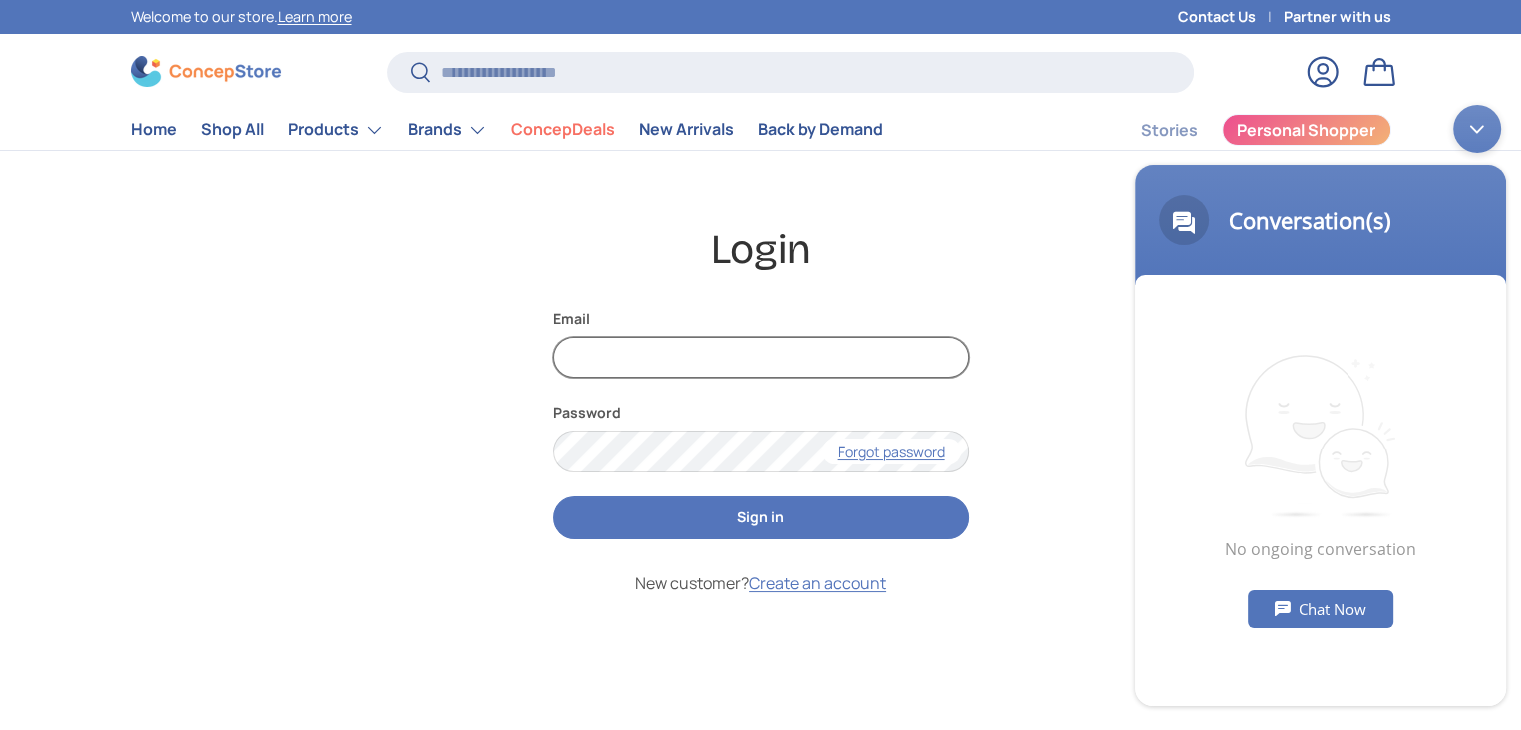 click on "Email" at bounding box center [761, 357] 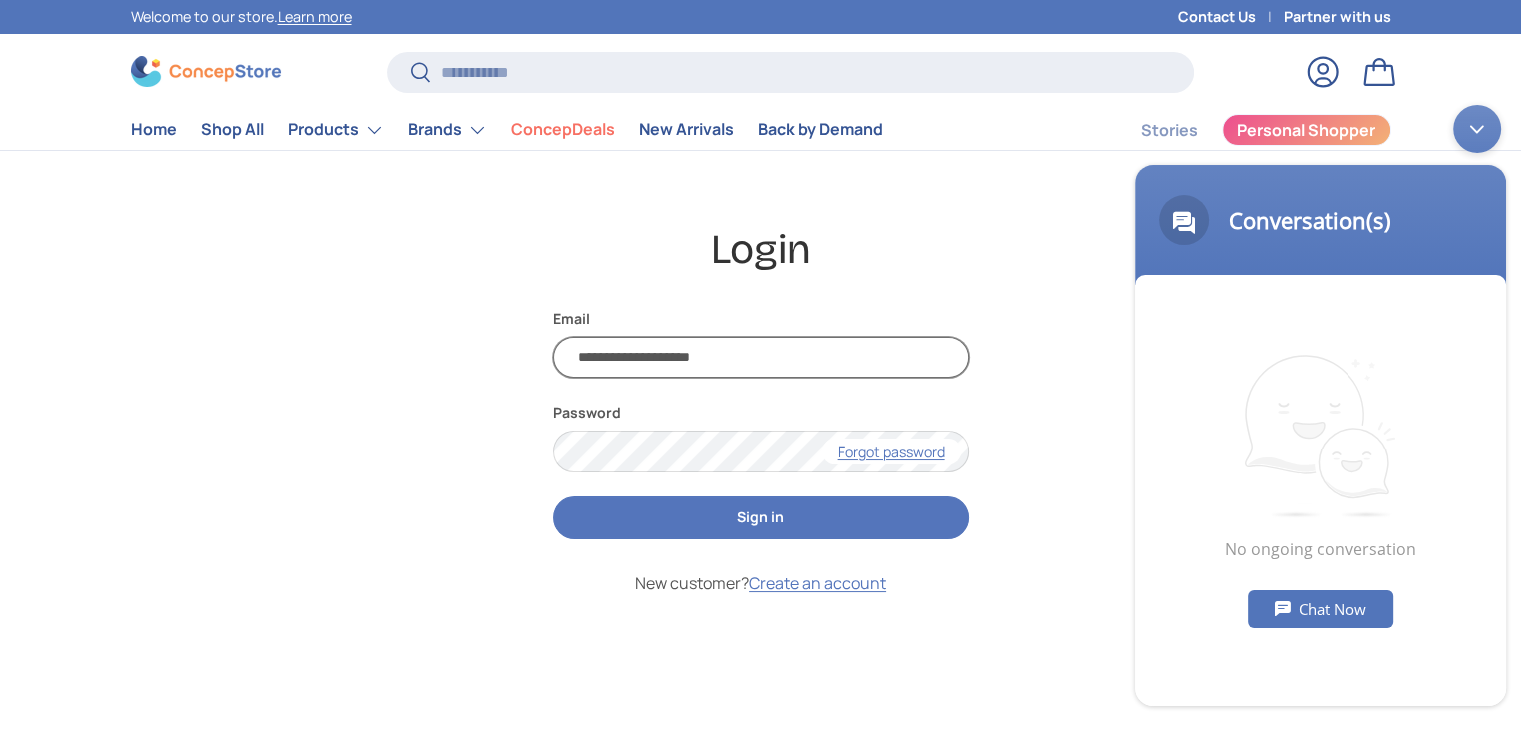 type on "**********" 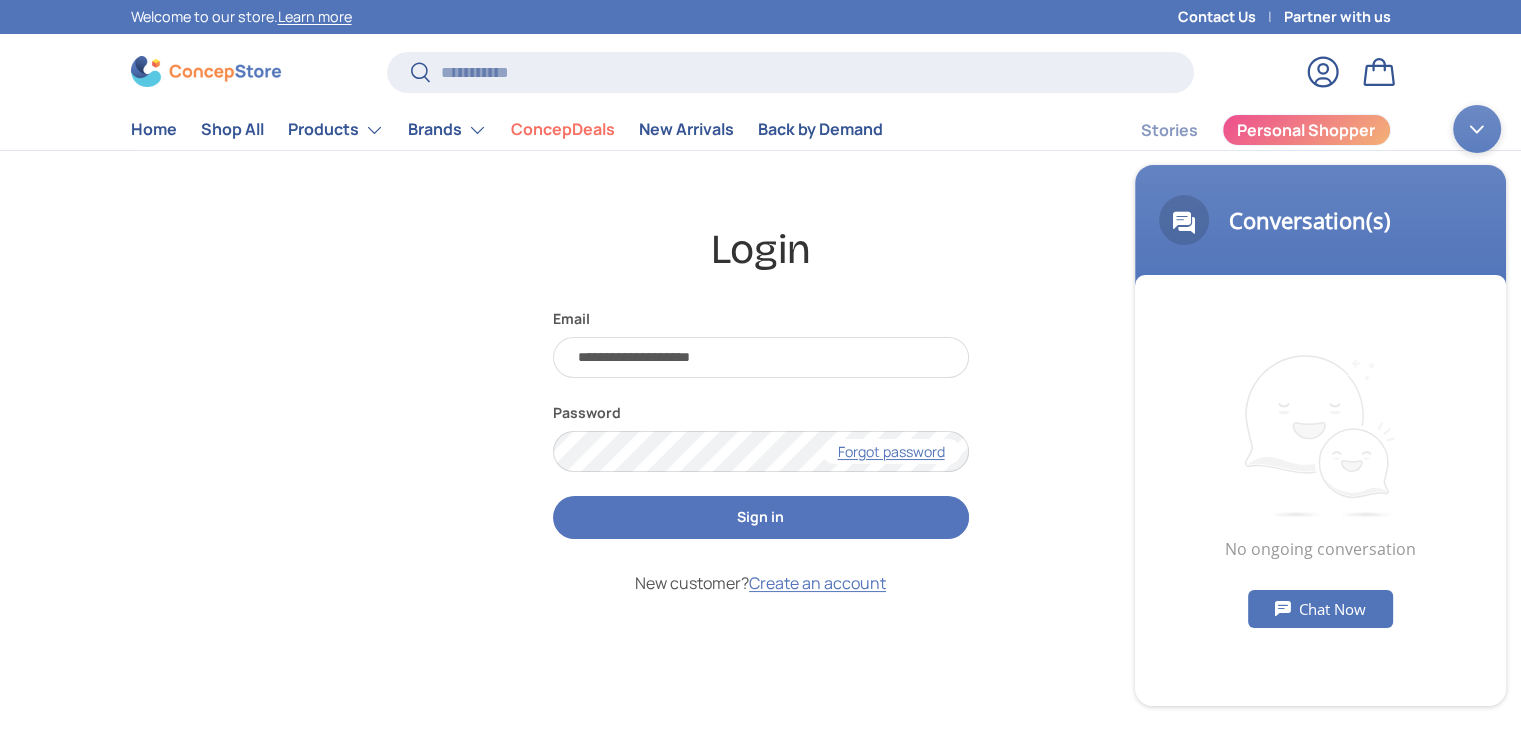 click on "Sign in" at bounding box center (761, 517) 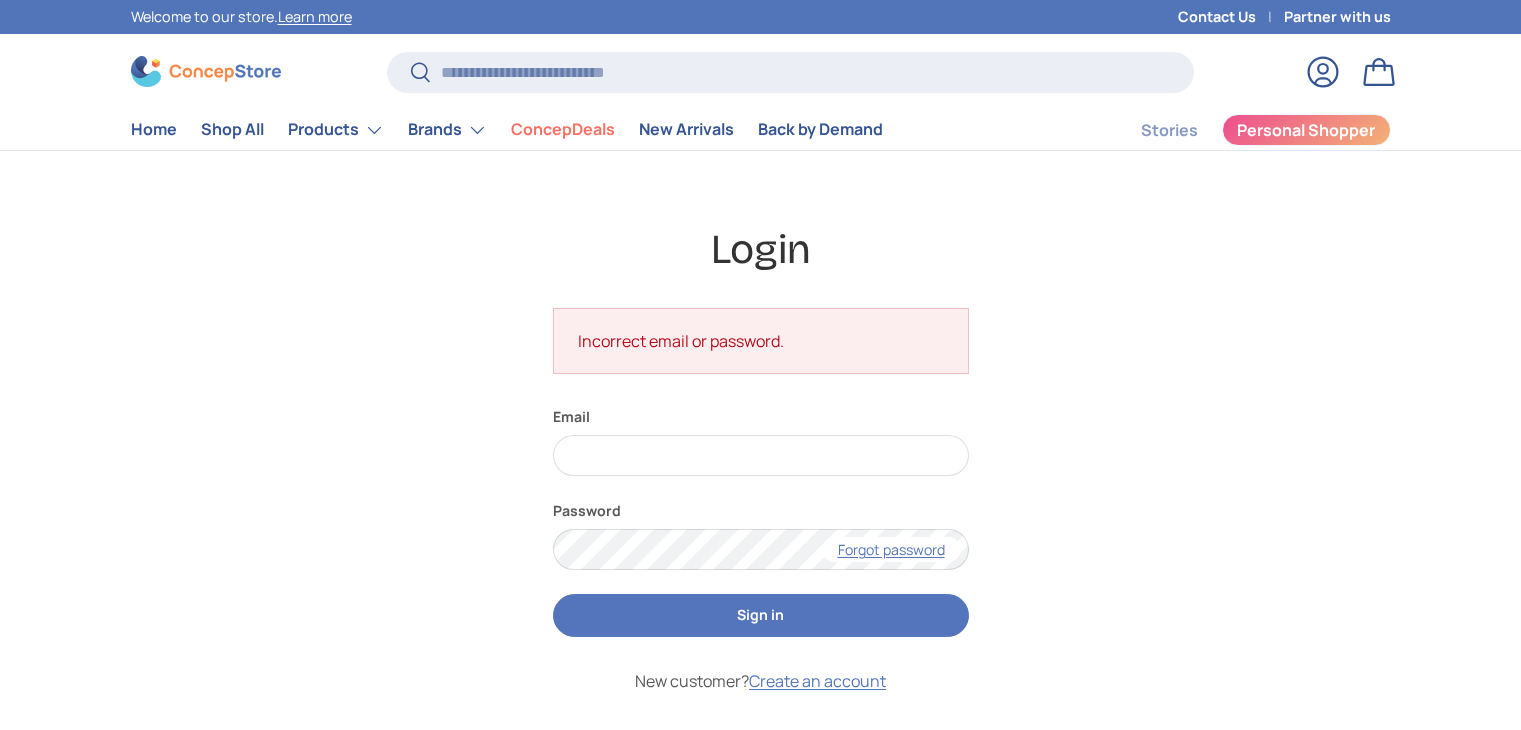 scroll, scrollTop: 0, scrollLeft: 0, axis: both 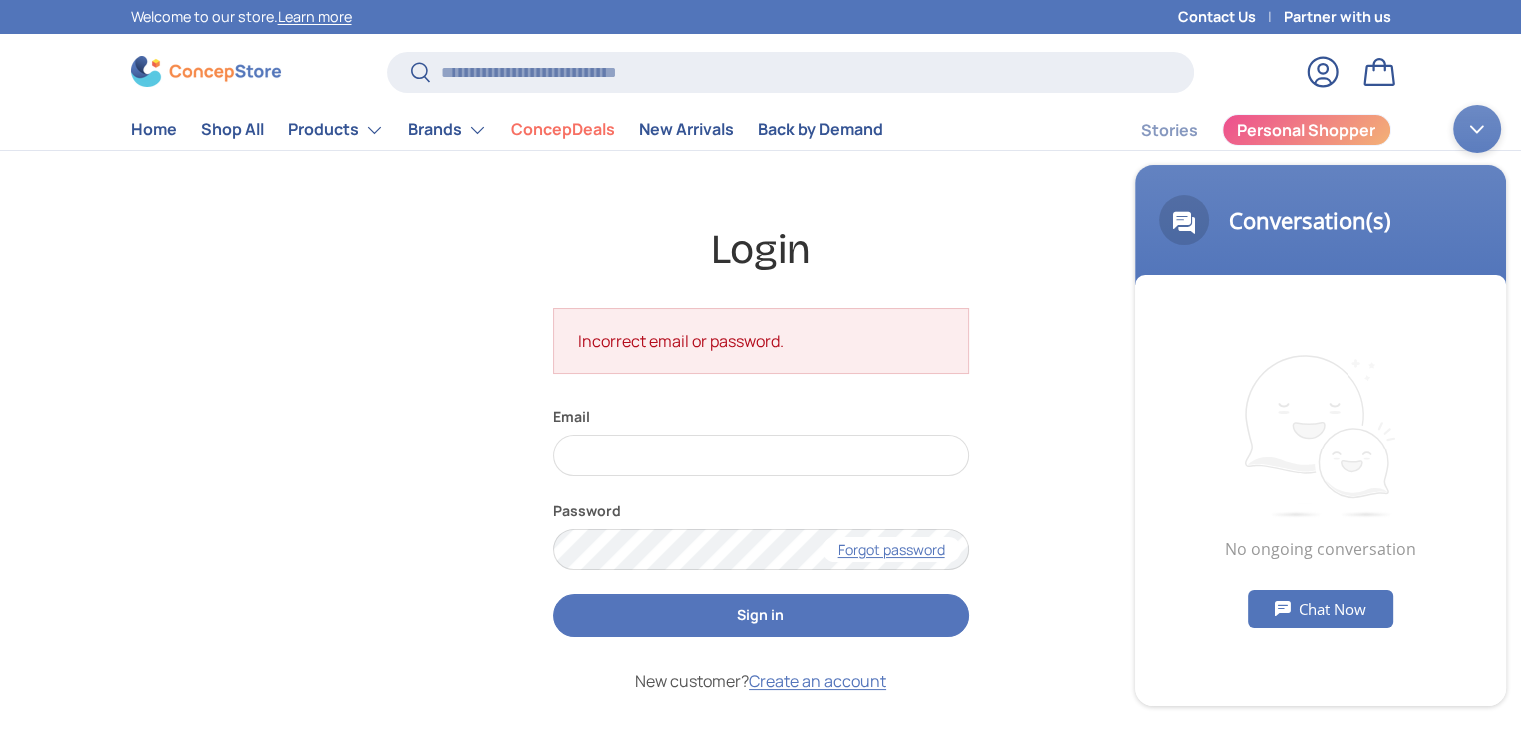 click on "Contact Us" at bounding box center [1231, 17] 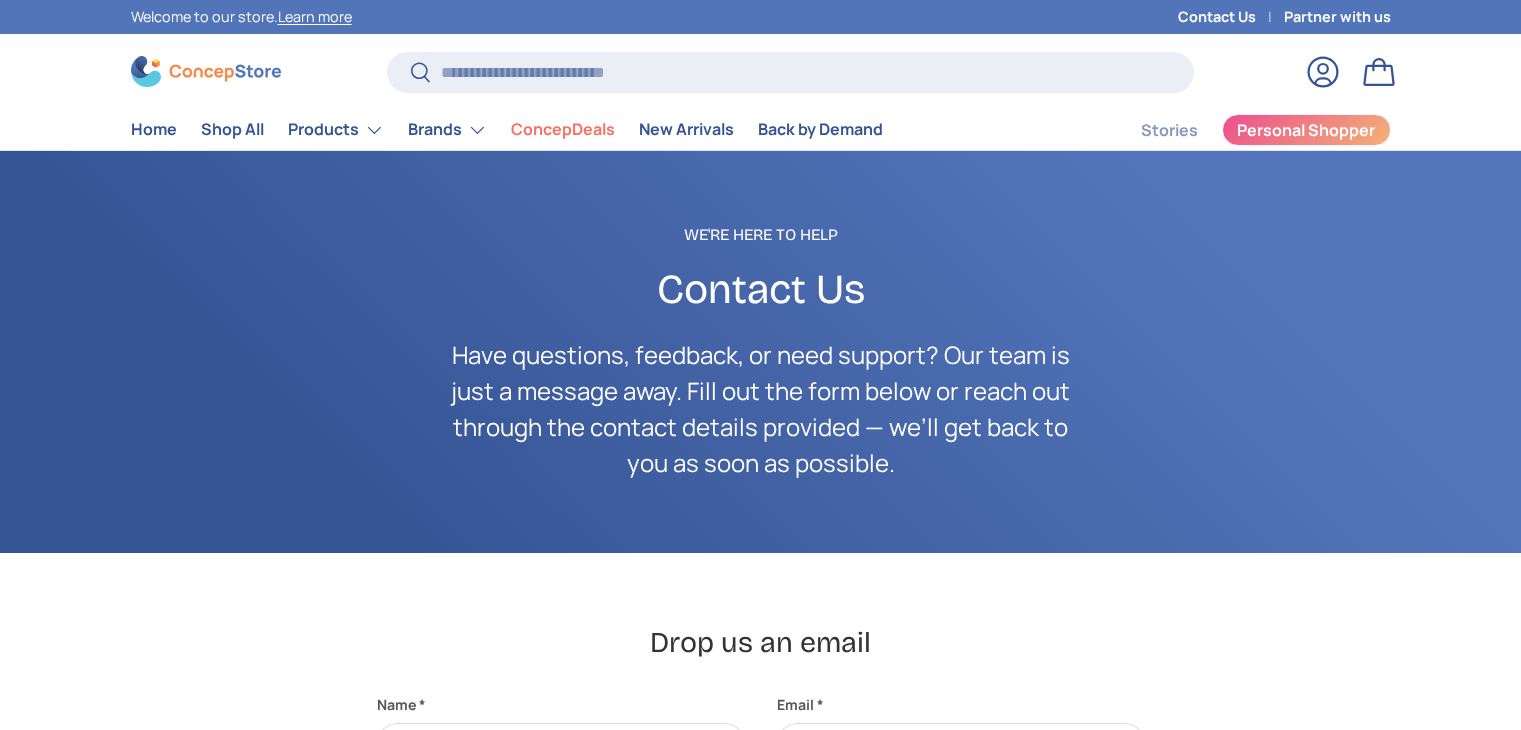 scroll, scrollTop: 0, scrollLeft: 0, axis: both 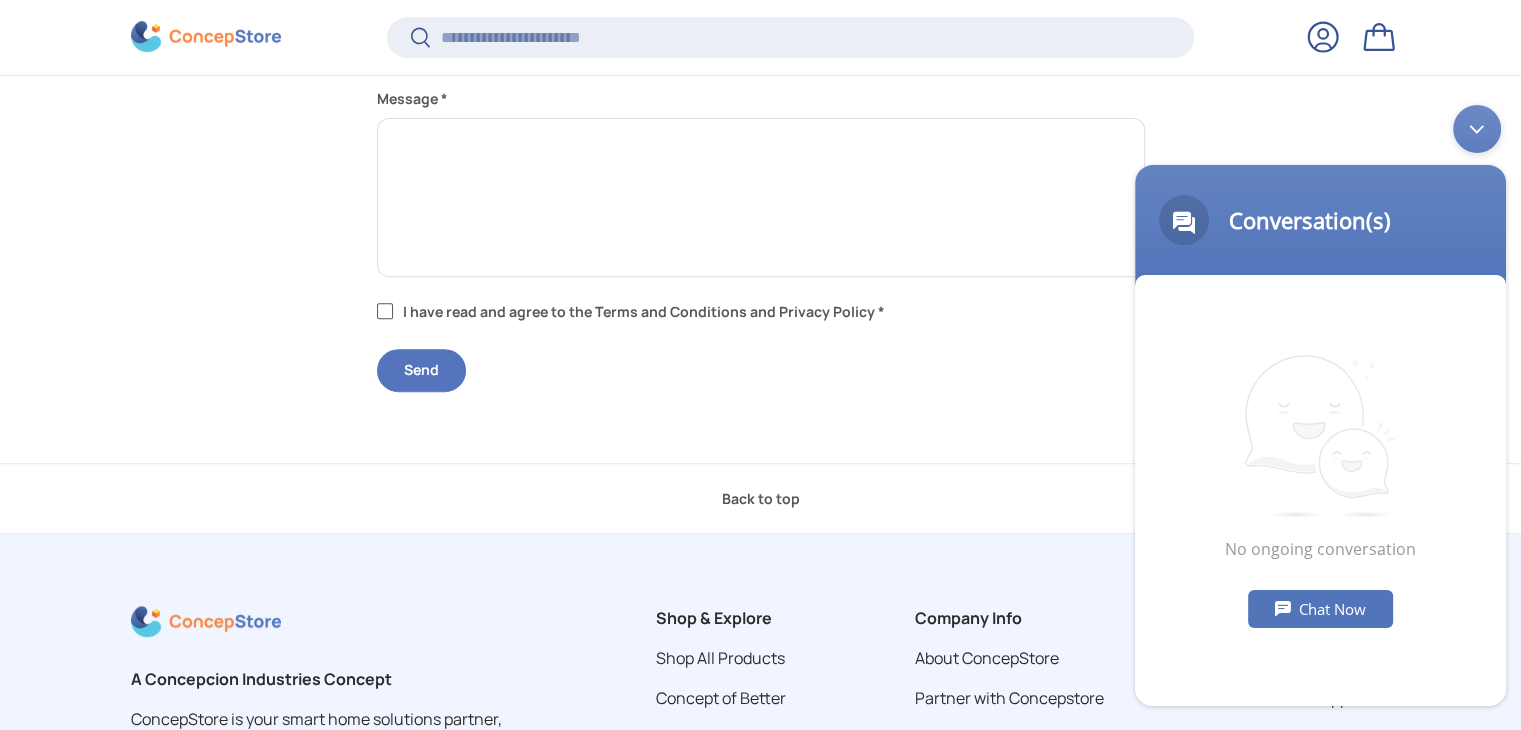 click on "Chat Now" at bounding box center (1320, 608) 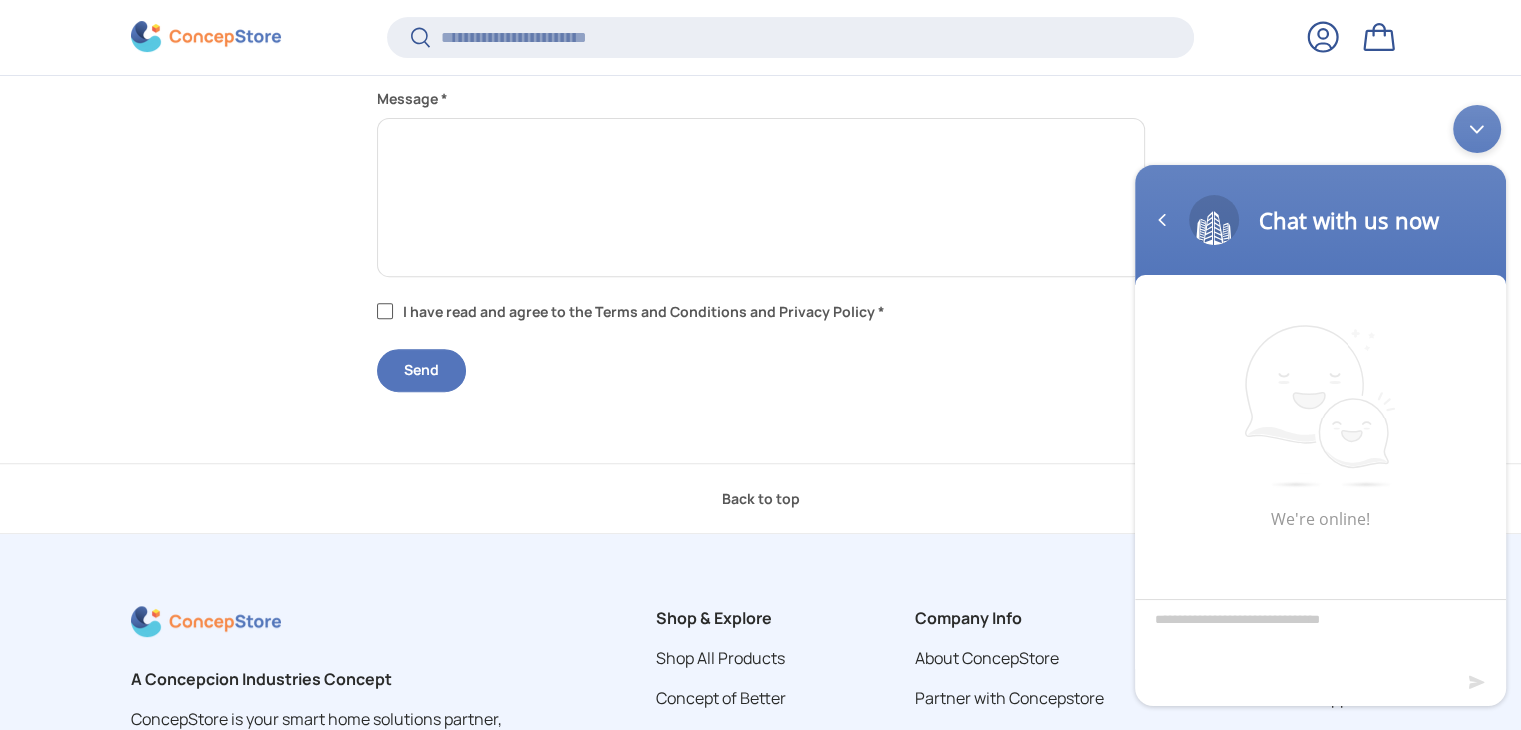 click at bounding box center [1320, 633] 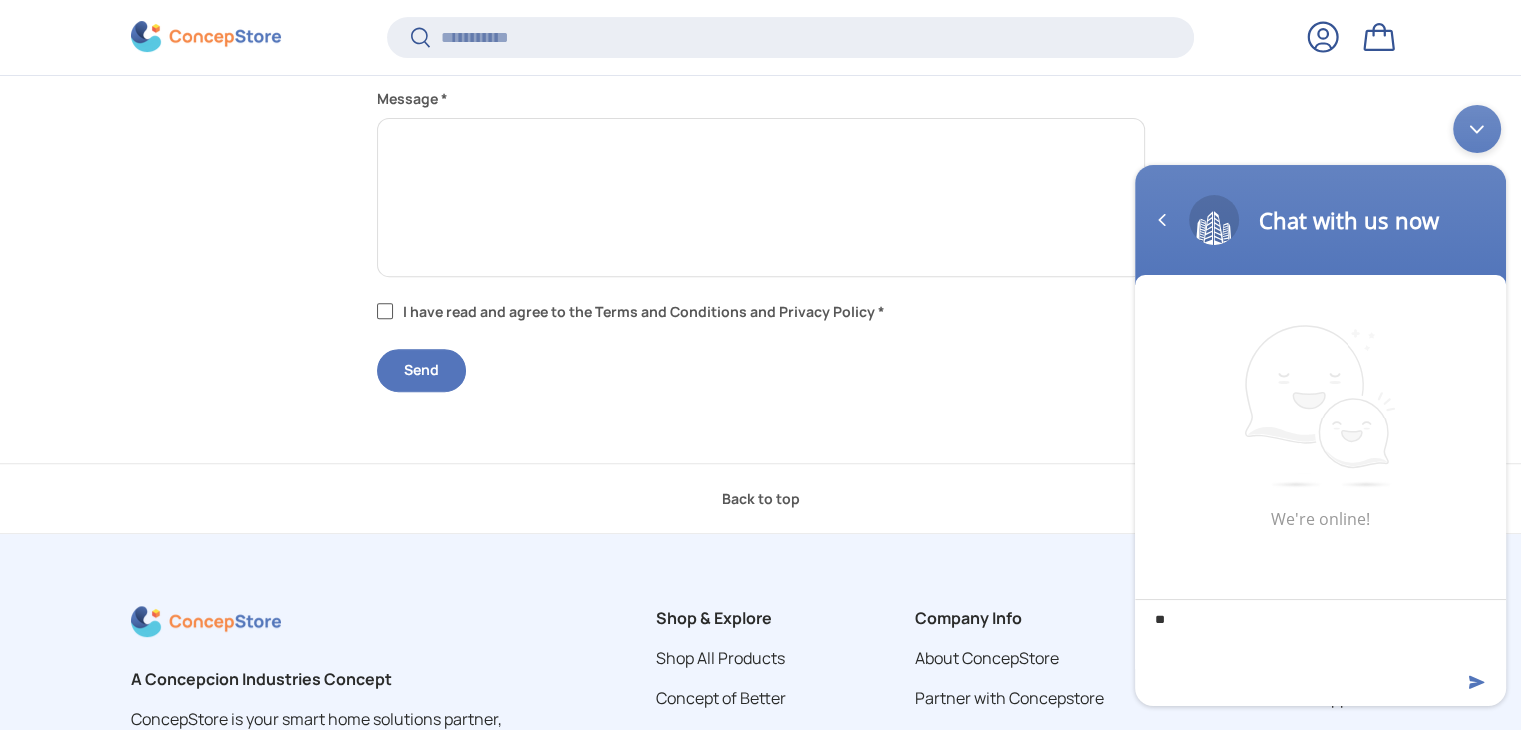 type on "***" 